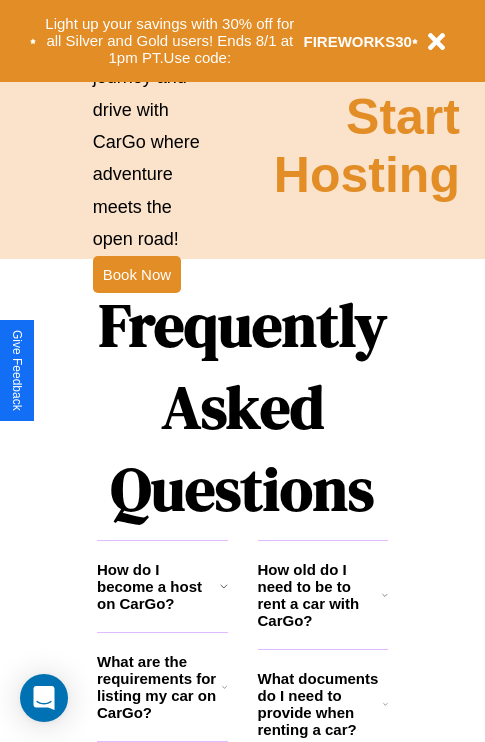 scroll, scrollTop: 2423, scrollLeft: 0, axis: vertical 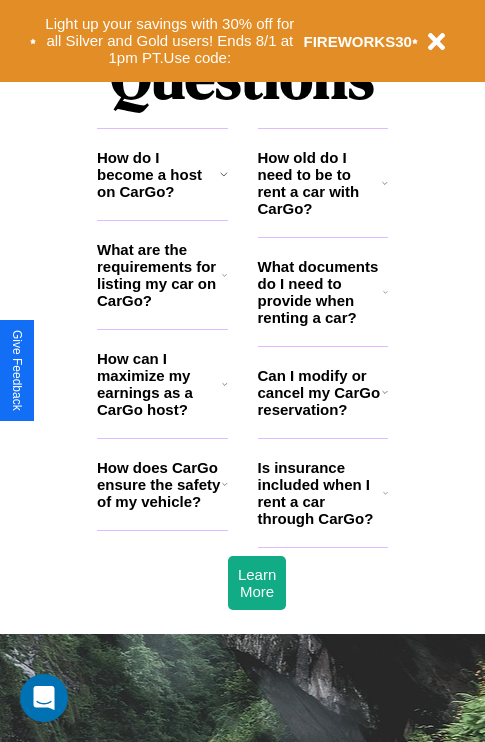 click on "Is insurance included when I rent a car through CarGo?" at bounding box center (320, 493) 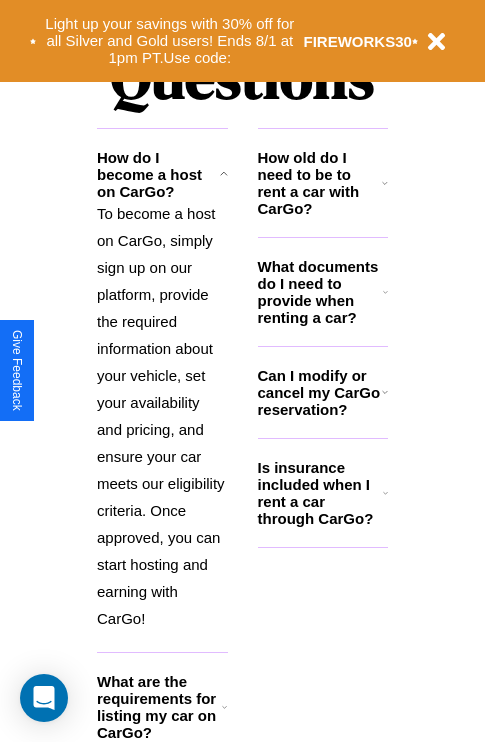 click on "Can I modify or cancel my CarGo reservation?" at bounding box center [320, 392] 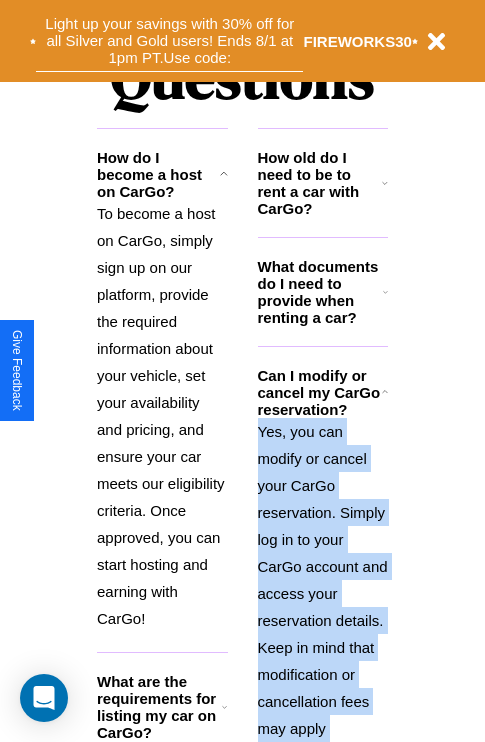 click on "Light up your savings with 30% off for all Silver and Gold users! Ends 8/1 at 1pm PT.  Use code:" at bounding box center [169, 41] 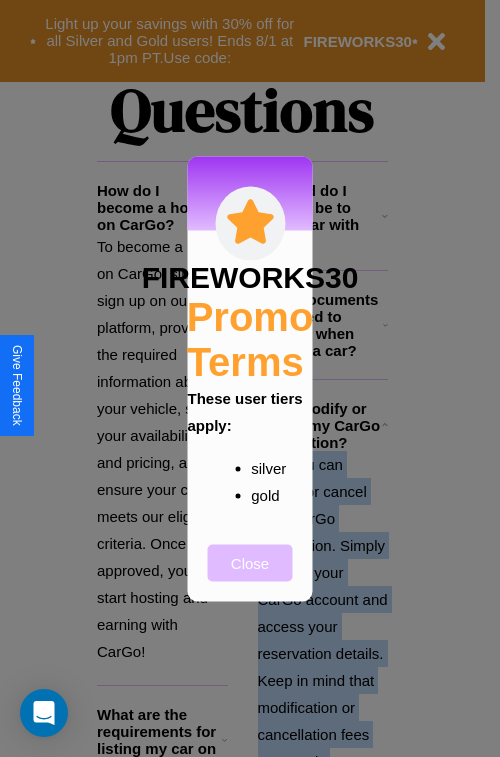 click on "Close" at bounding box center (250, 562) 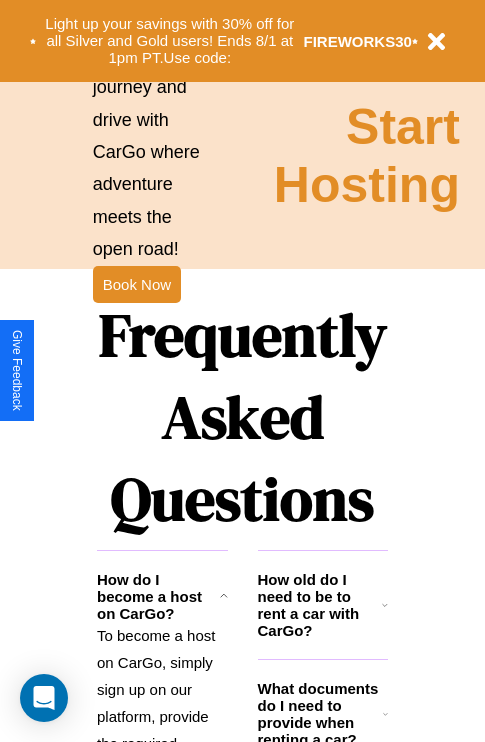 scroll, scrollTop: 308, scrollLeft: 0, axis: vertical 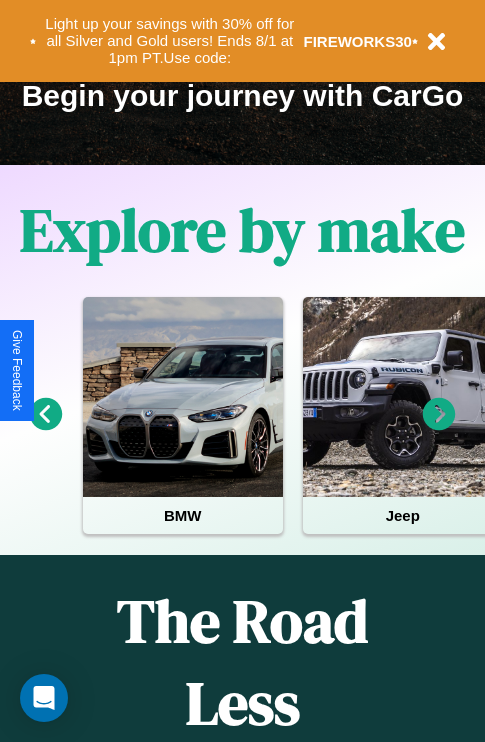 click 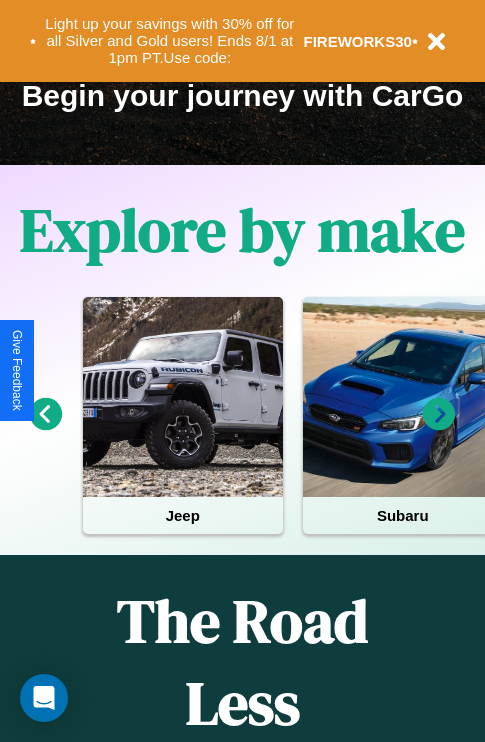 click 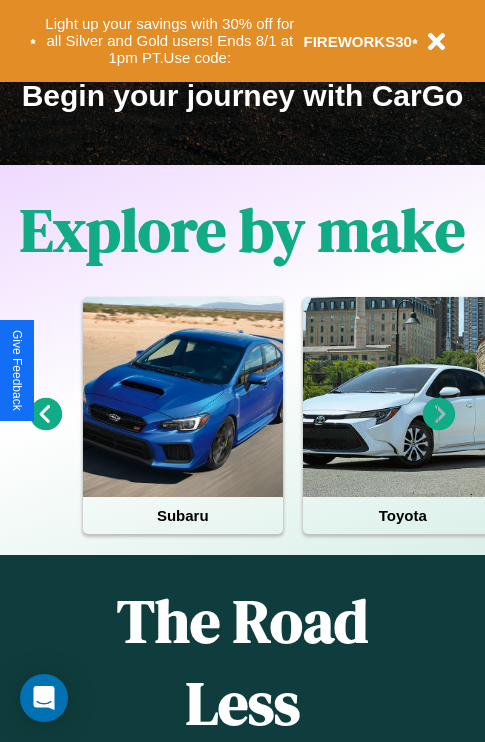 click 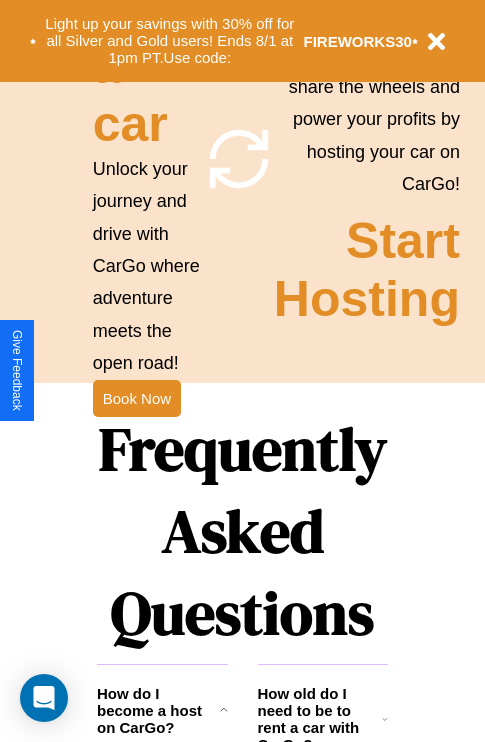 scroll, scrollTop: 1947, scrollLeft: 0, axis: vertical 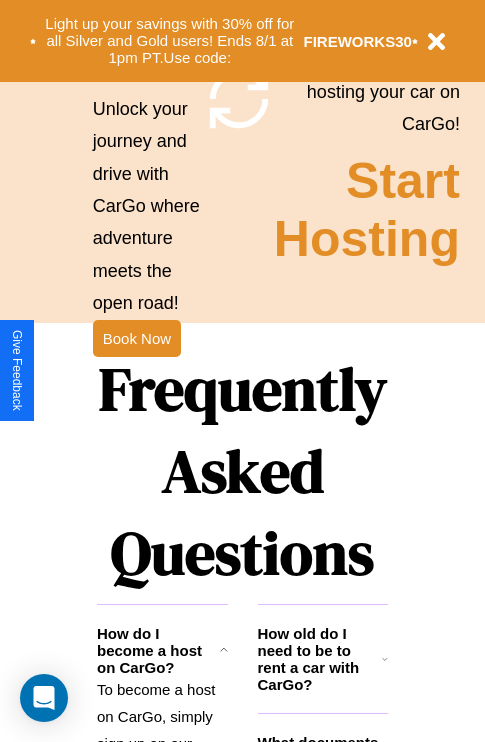 click on "Frequently Asked Questions" at bounding box center [242, 471] 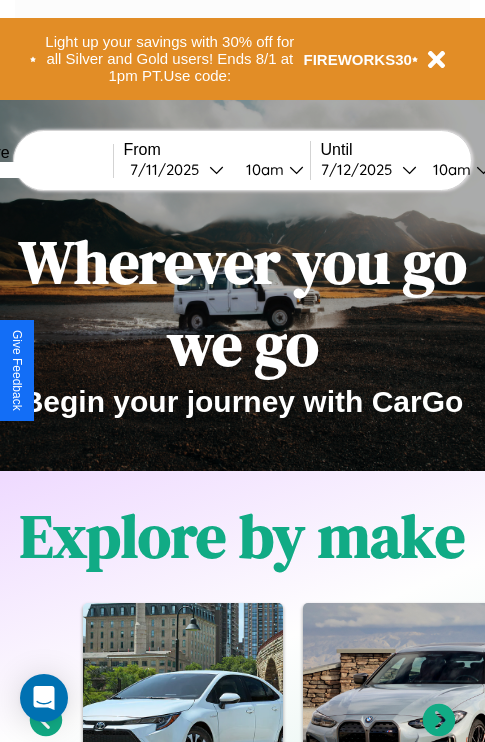 scroll, scrollTop: 0, scrollLeft: 0, axis: both 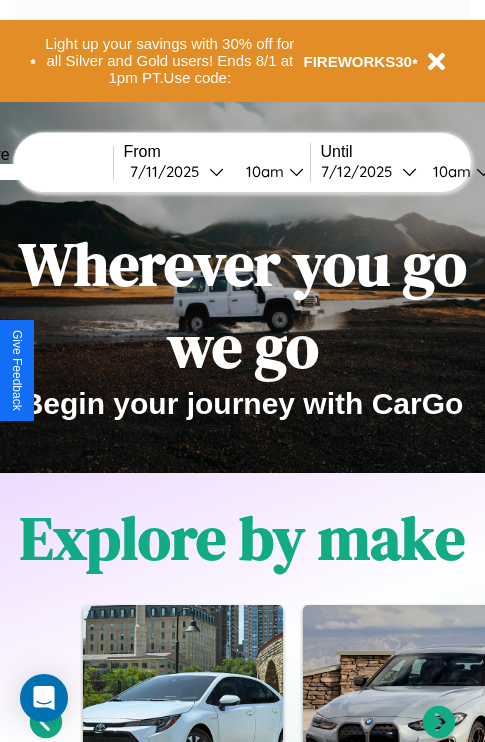 click at bounding box center [38, 172] 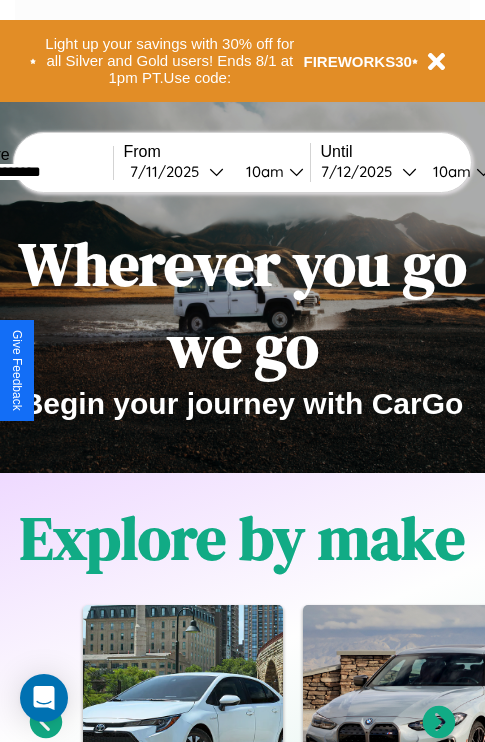 type on "**********" 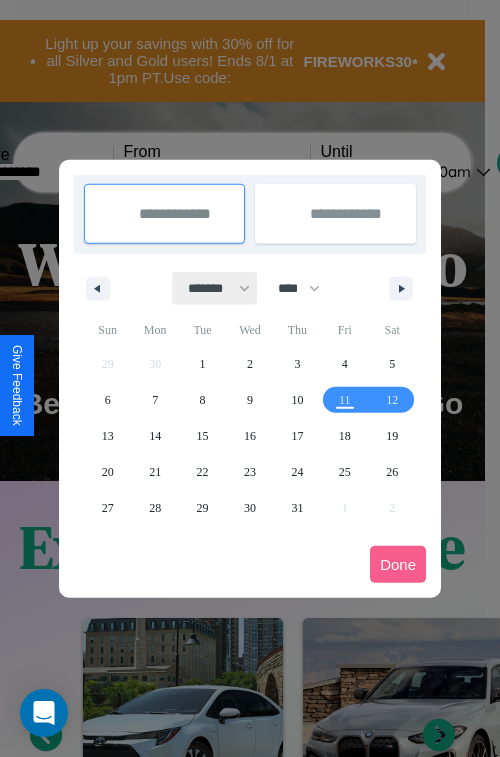click on "******* ******** ***** ***** *** **** **** ****** ********* ******* ******** ********" at bounding box center (215, 288) 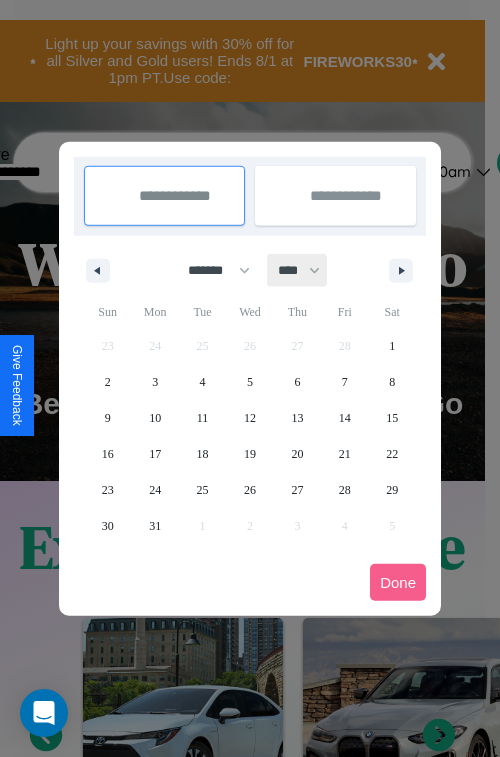 click on "**** **** **** **** **** **** **** **** **** **** **** **** **** **** **** **** **** **** **** **** **** **** **** **** **** **** **** **** **** **** **** **** **** **** **** **** **** **** **** **** **** **** **** **** **** **** **** **** **** **** **** **** **** **** **** **** **** **** **** **** **** **** **** **** **** **** **** **** **** **** **** **** **** **** **** **** **** **** **** **** **** **** **** **** **** **** **** **** **** **** **** **** **** **** **** **** **** **** **** **** **** **** **** **** **** **** **** **** **** **** **** **** **** **** **** **** **** **** **** **** ****" at bounding box center [298, 270] 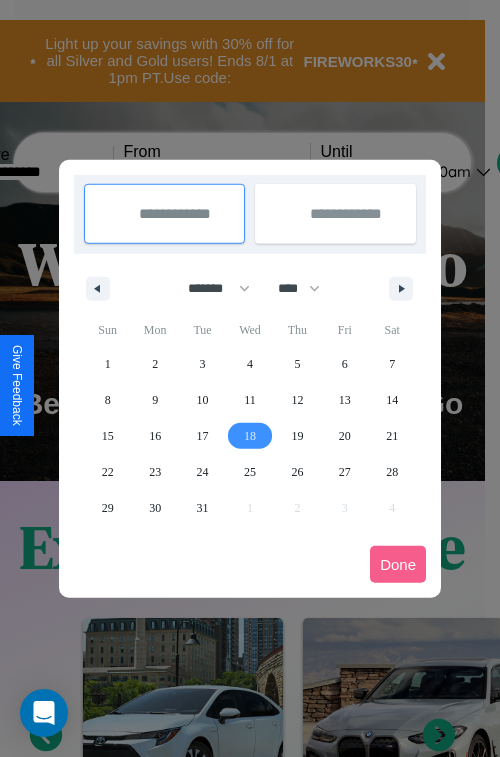click on "18" at bounding box center (250, 436) 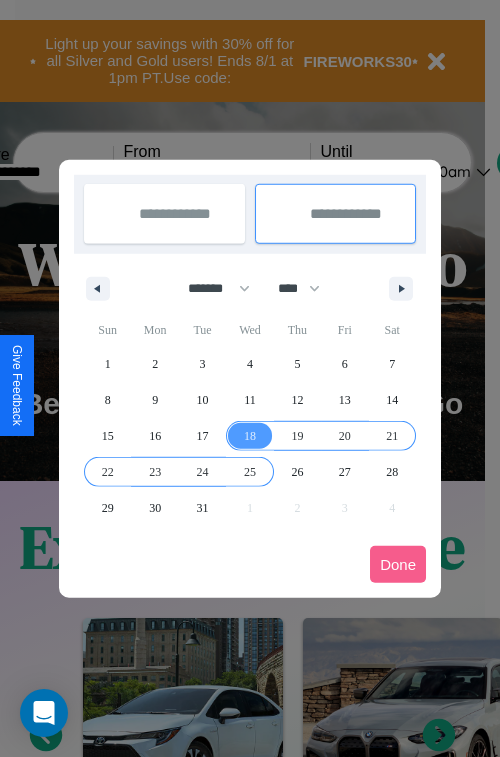 click on "25" at bounding box center [250, 472] 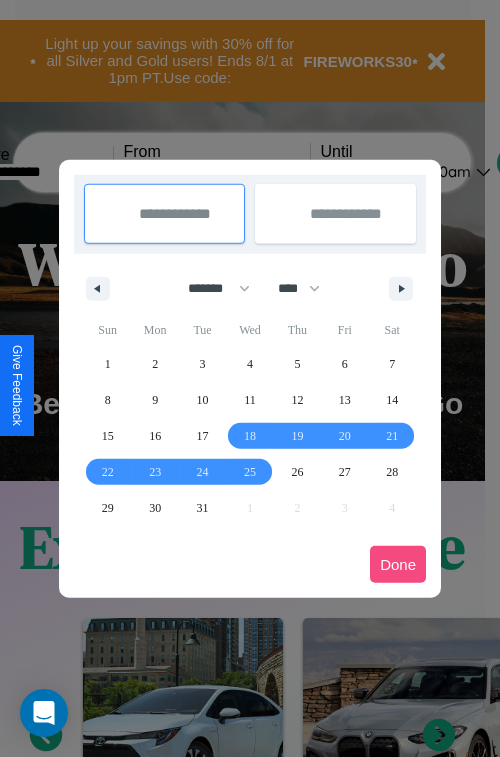 click on "Done" at bounding box center [398, 564] 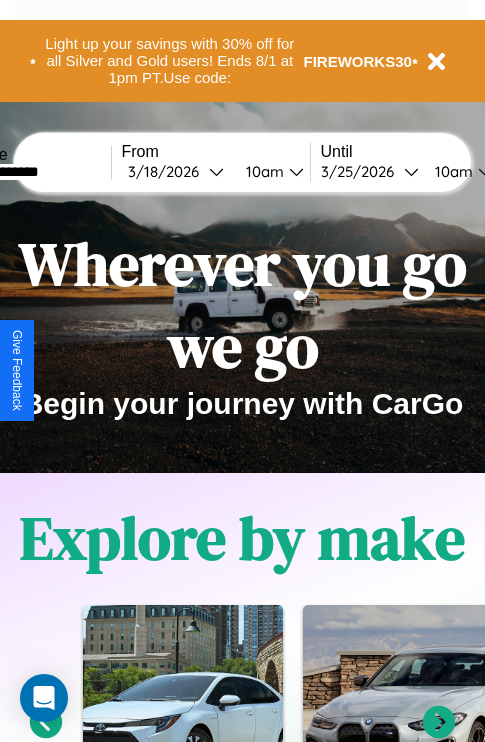 click on "10am" at bounding box center (262, 171) 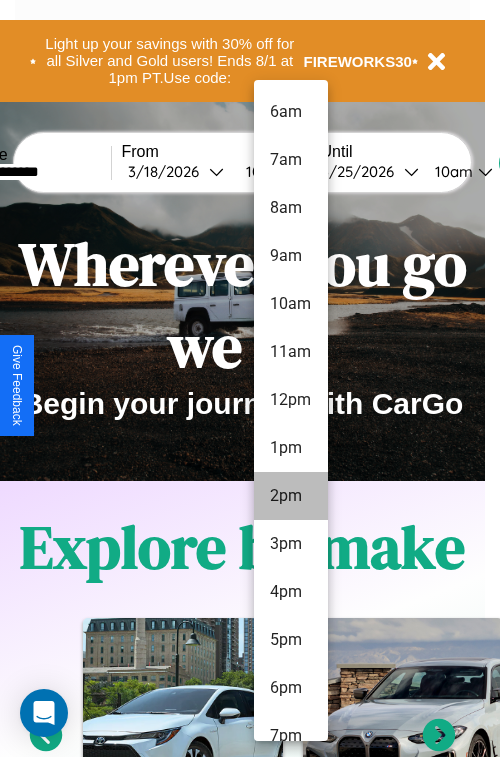click on "2pm" at bounding box center [291, 496] 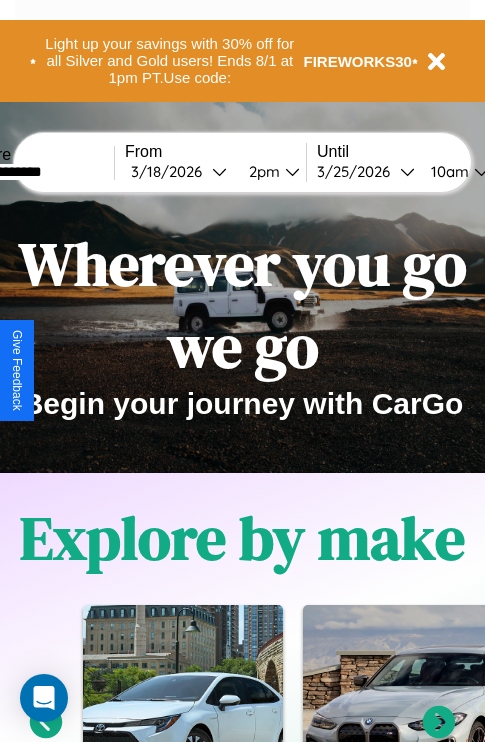 click on "10am" at bounding box center [447, 171] 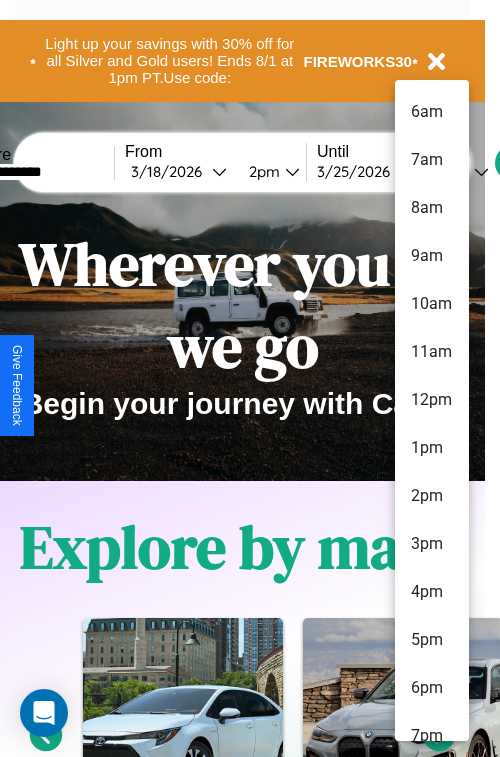 click on "7am" at bounding box center [432, 160] 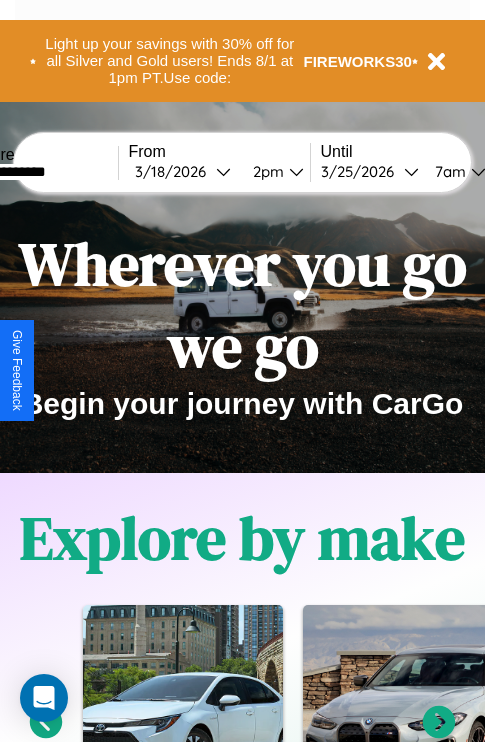 scroll, scrollTop: 0, scrollLeft: 68, axis: horizontal 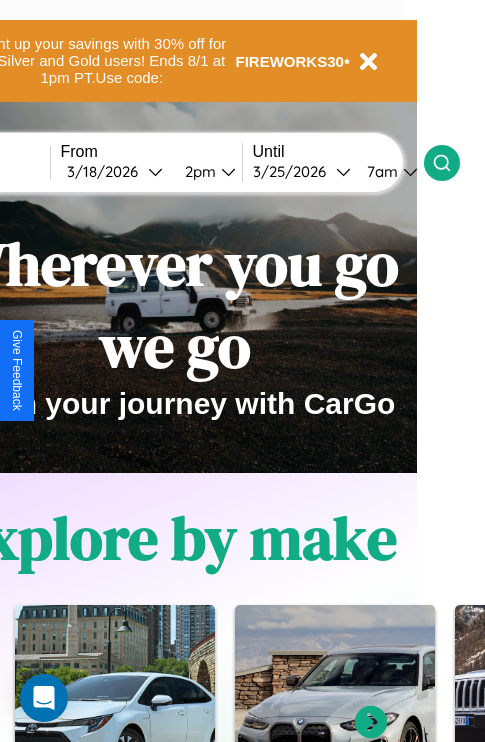 click 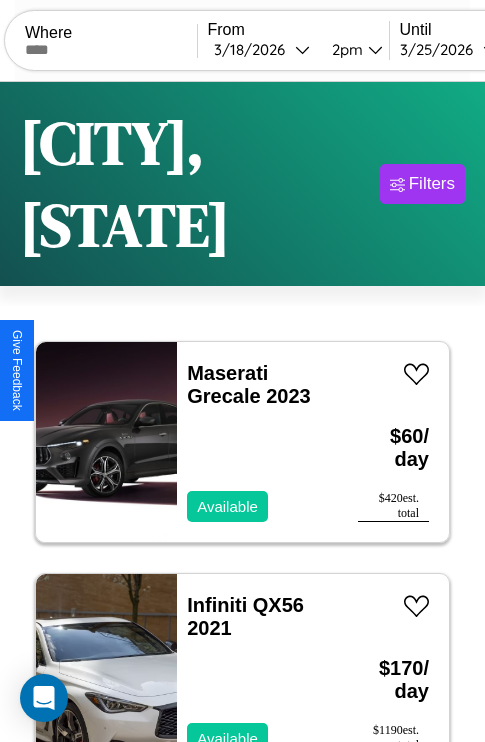scroll, scrollTop: 96, scrollLeft: 0, axis: vertical 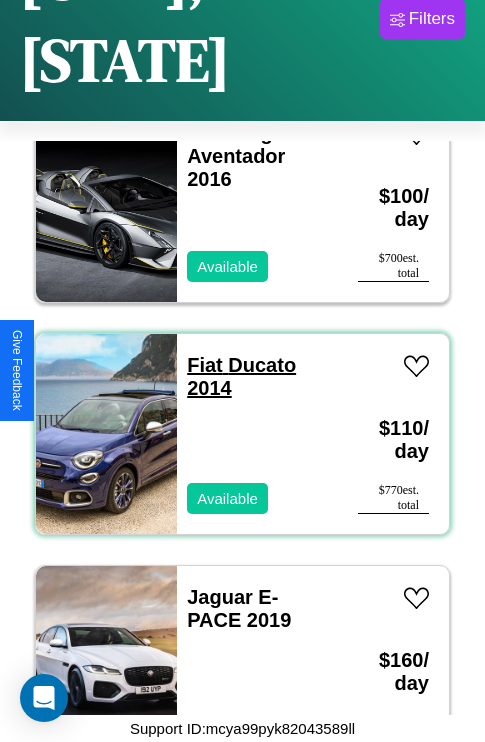 click on "Fiat   Ducato   2014" at bounding box center (241, 376) 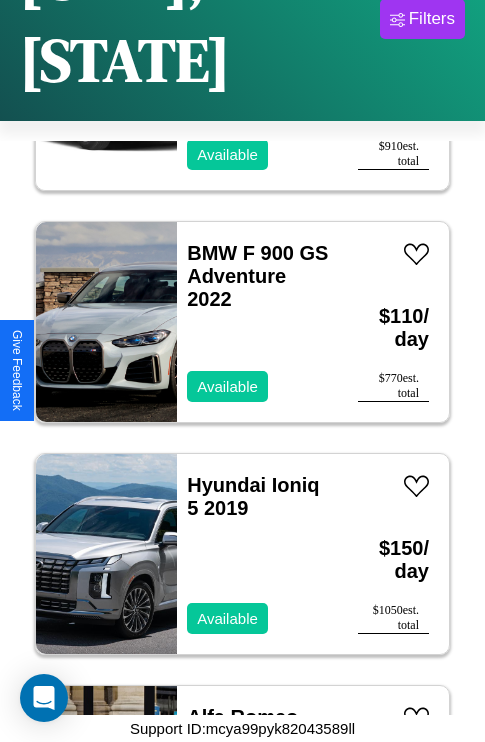 scroll, scrollTop: 30699, scrollLeft: 0, axis: vertical 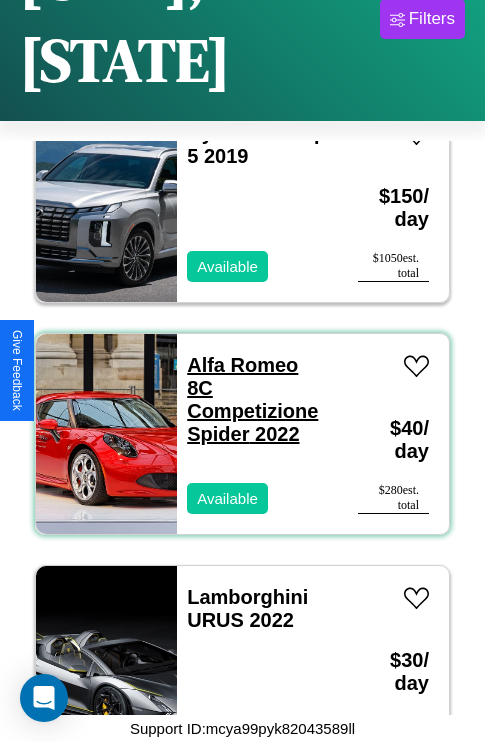 click on "Alfa Romeo   8C Competizione Spider   2022" at bounding box center (252, 399) 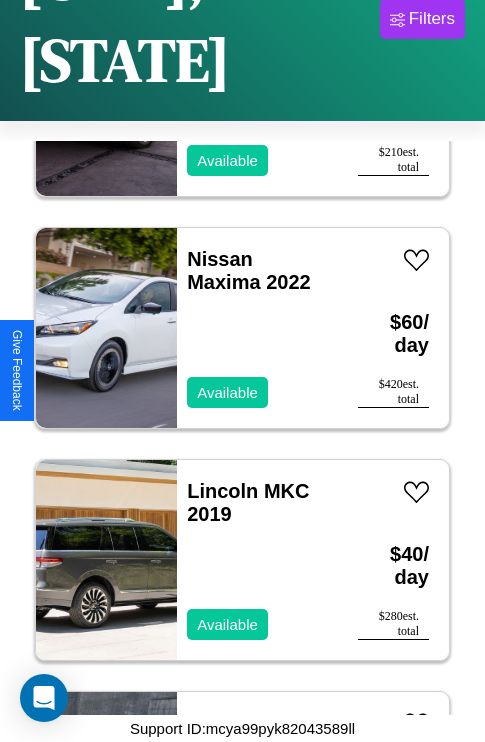 scroll, scrollTop: 6571, scrollLeft: 0, axis: vertical 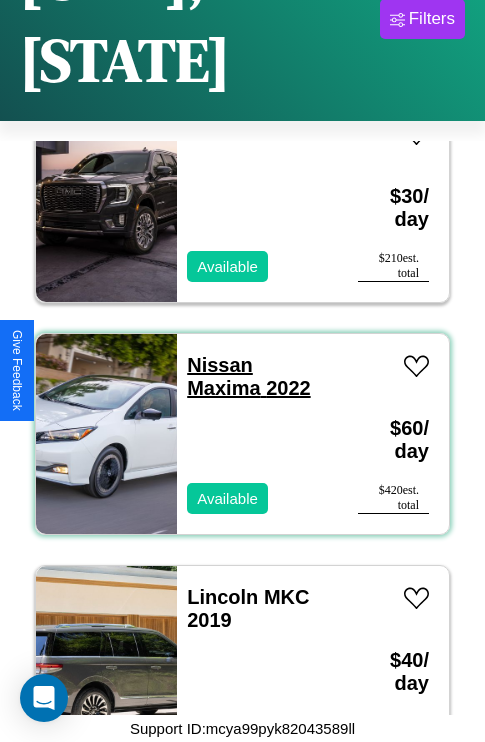 click on "Nissan   Maxima   2022" at bounding box center [248, 376] 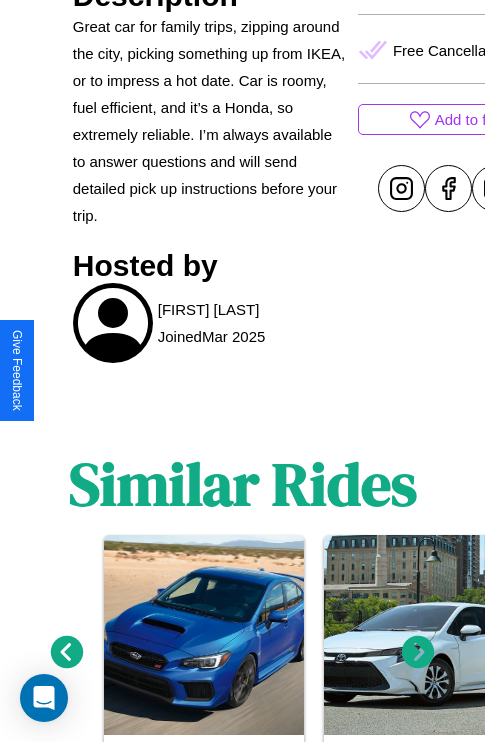 scroll, scrollTop: 1016, scrollLeft: 0, axis: vertical 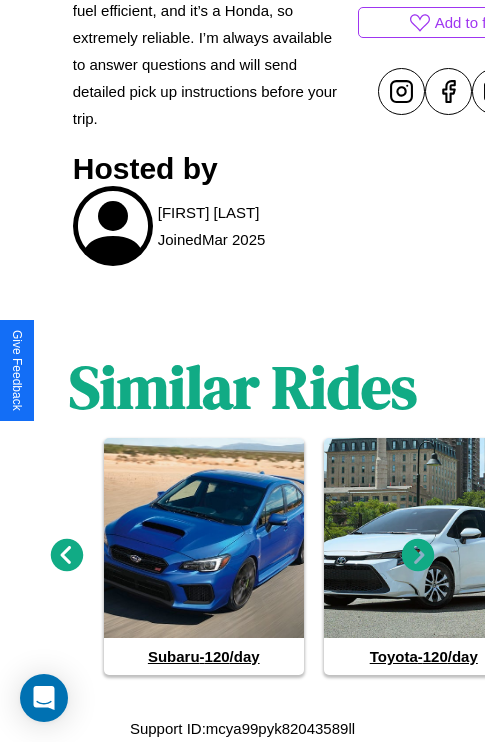 click 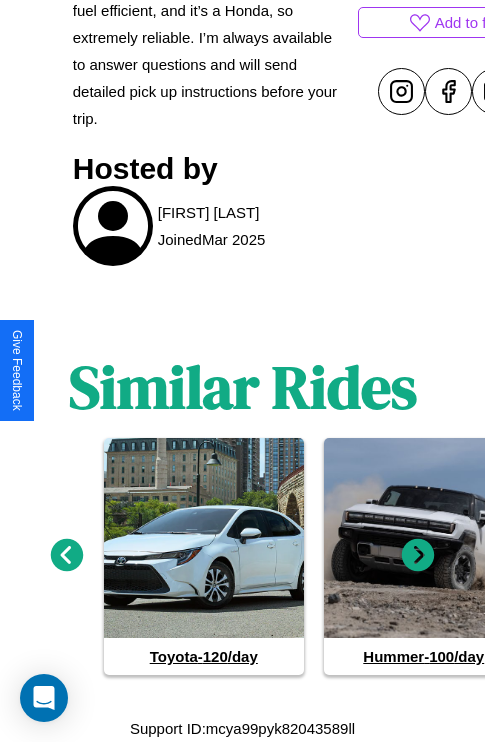 click 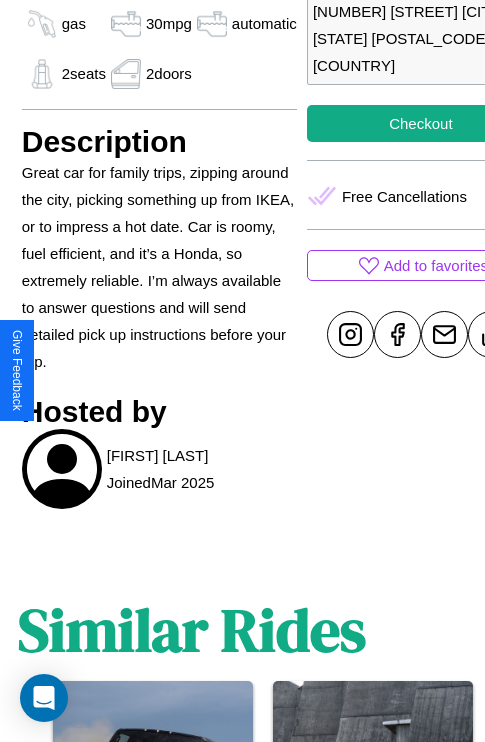 scroll, scrollTop: 710, scrollLeft: 64, axis: both 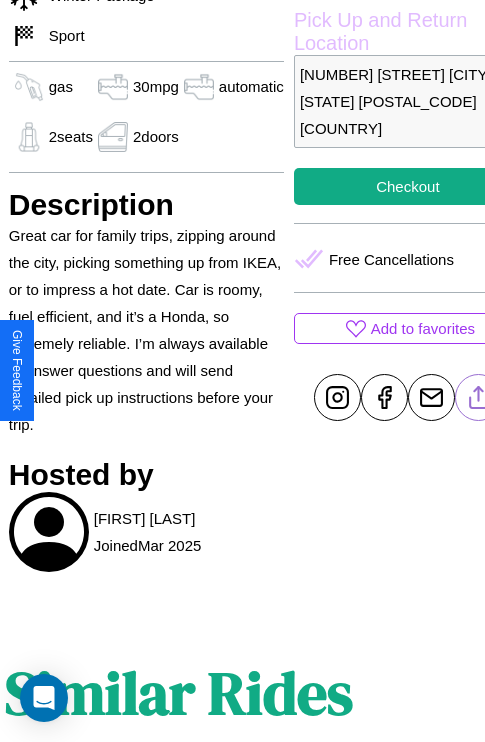 click 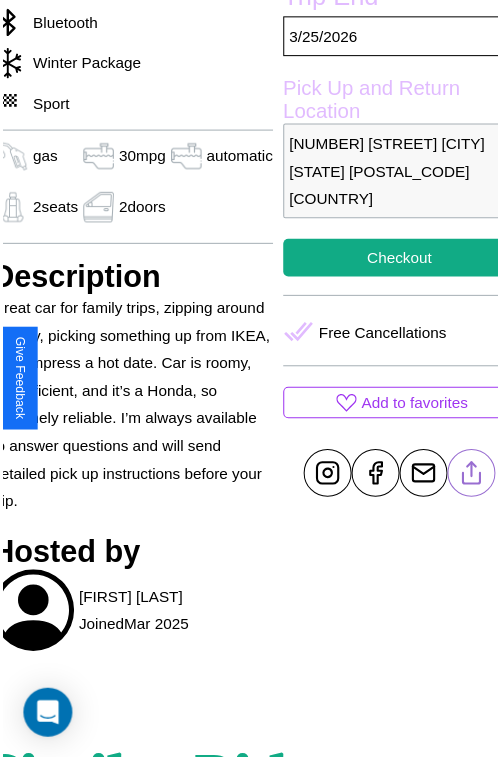 scroll, scrollTop: 641, scrollLeft: 84, axis: both 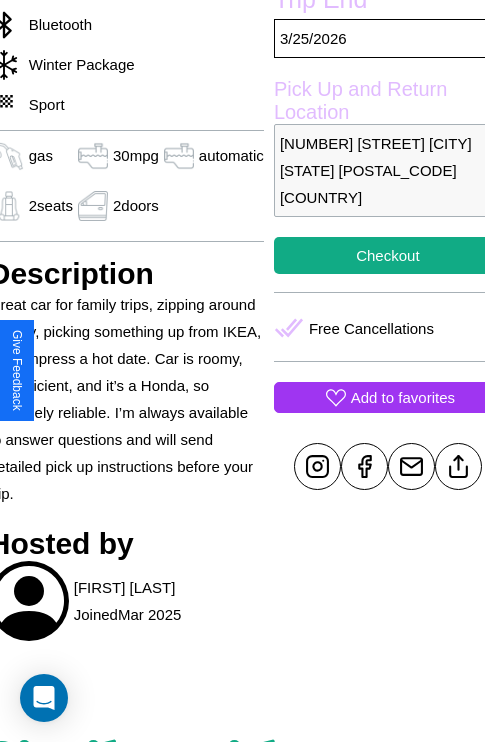 click on "Add to favorites" at bounding box center [403, 397] 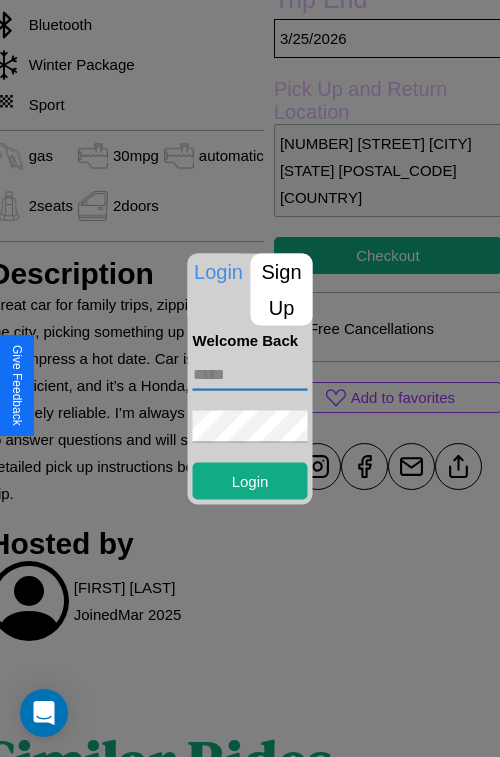 click at bounding box center (250, 374) 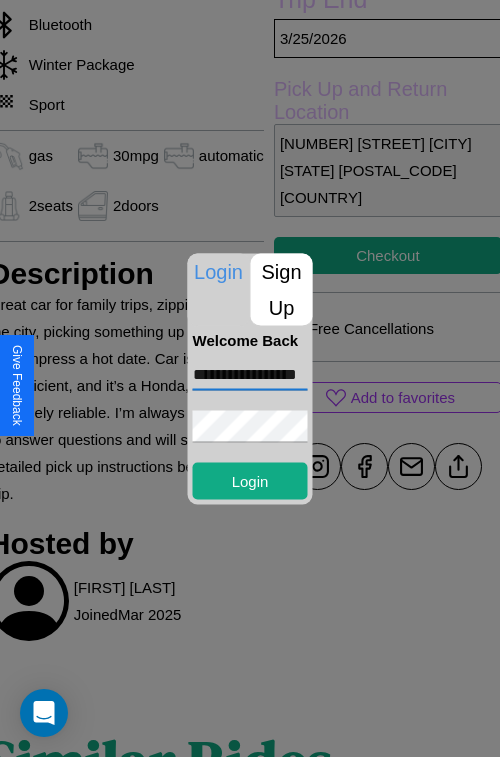 scroll, scrollTop: 0, scrollLeft: 54, axis: horizontal 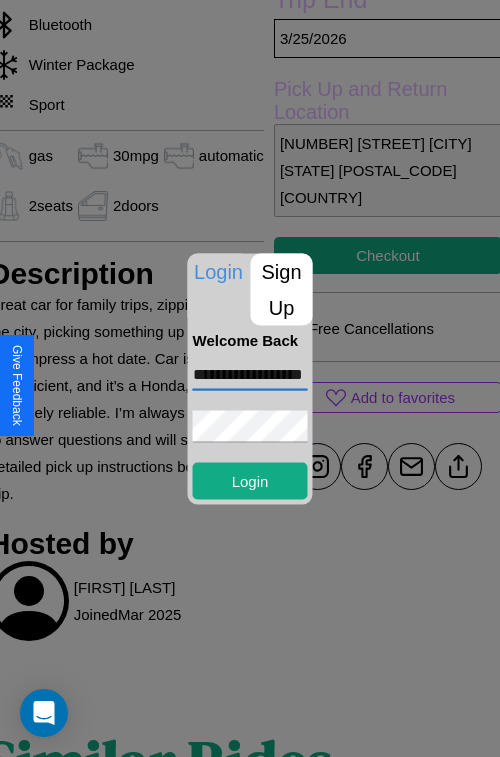 type on "**********" 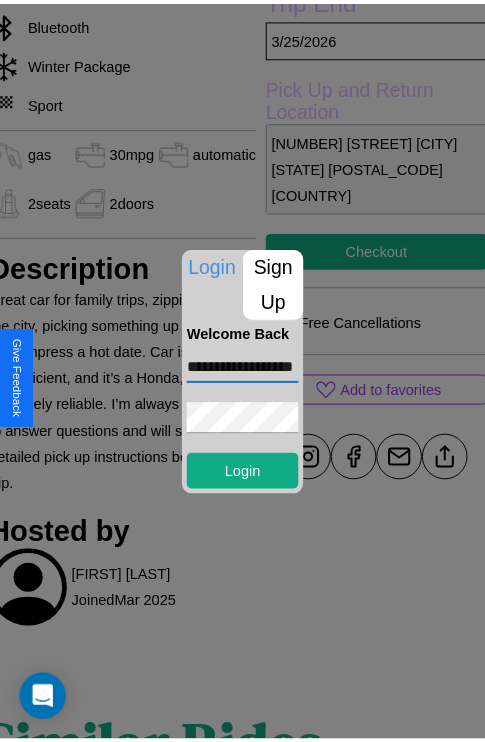 scroll, scrollTop: 0, scrollLeft: 0, axis: both 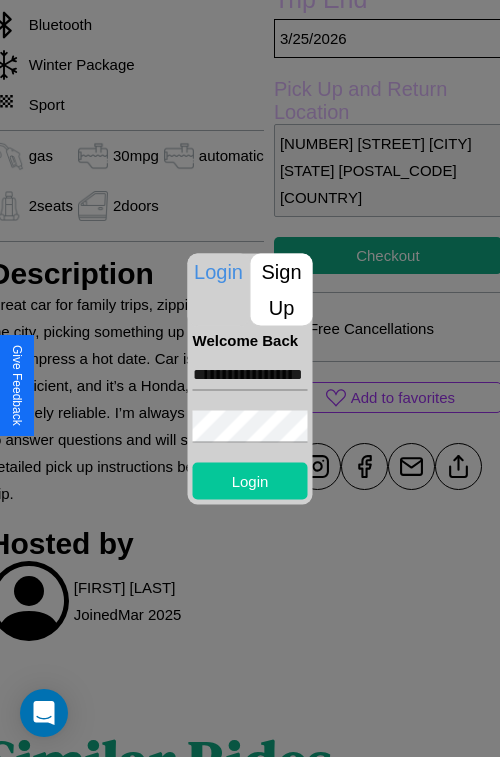 click on "Login" at bounding box center (250, 480) 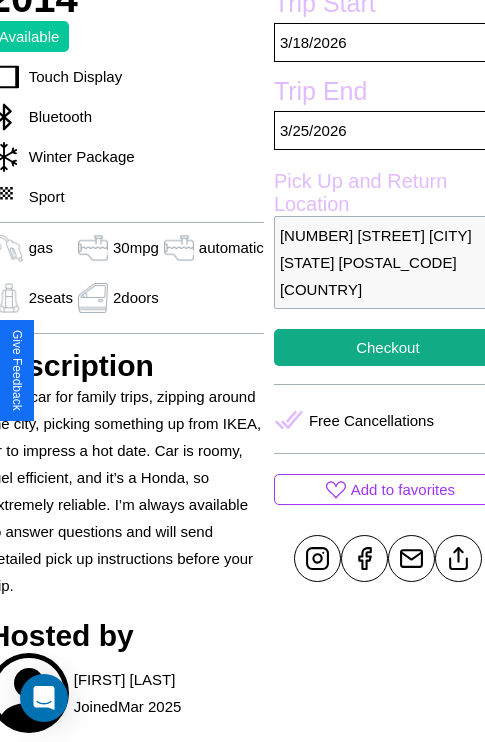 scroll, scrollTop: 499, scrollLeft: 84, axis: both 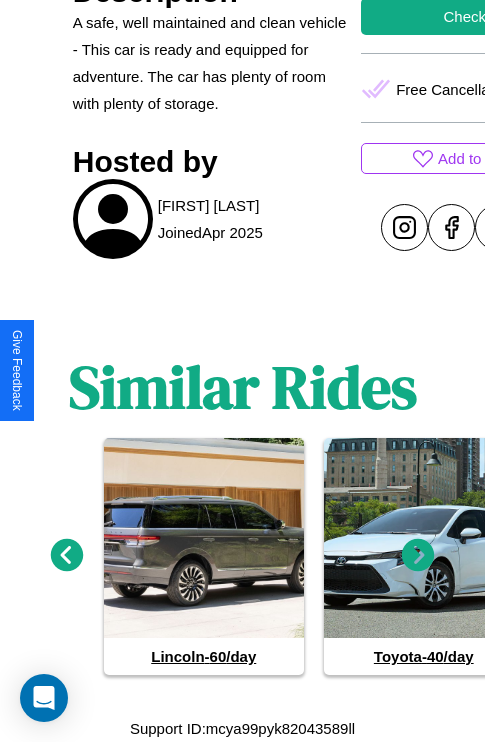 click 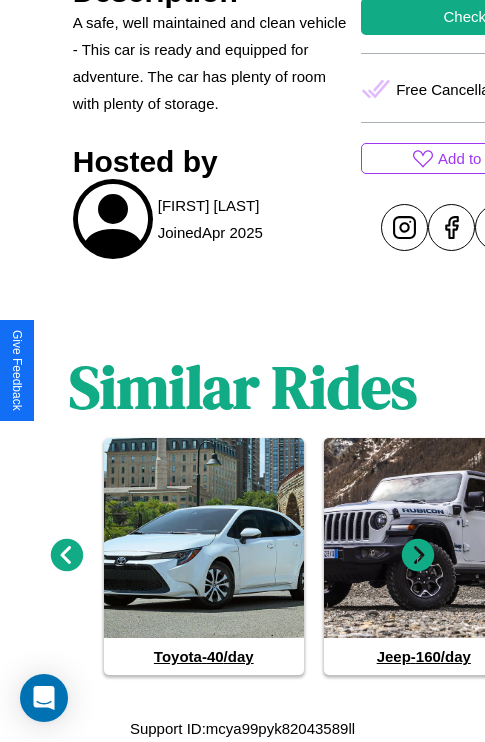 click 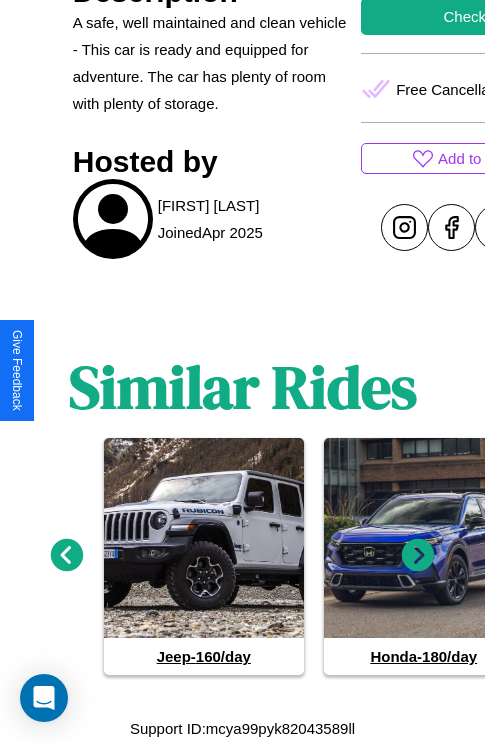 click 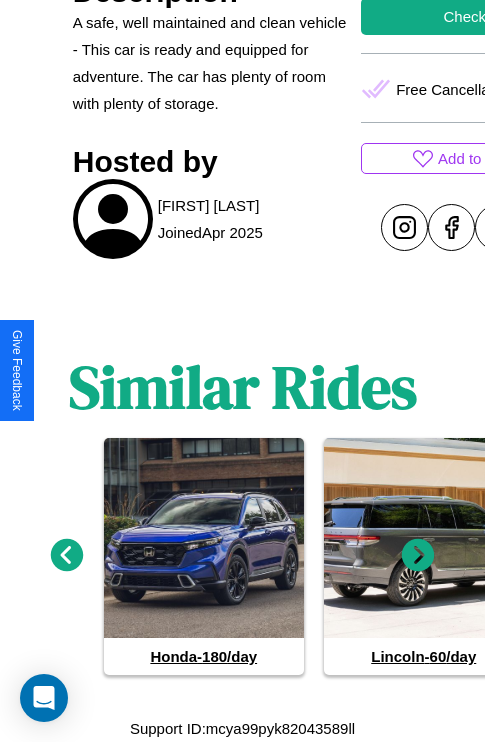 click 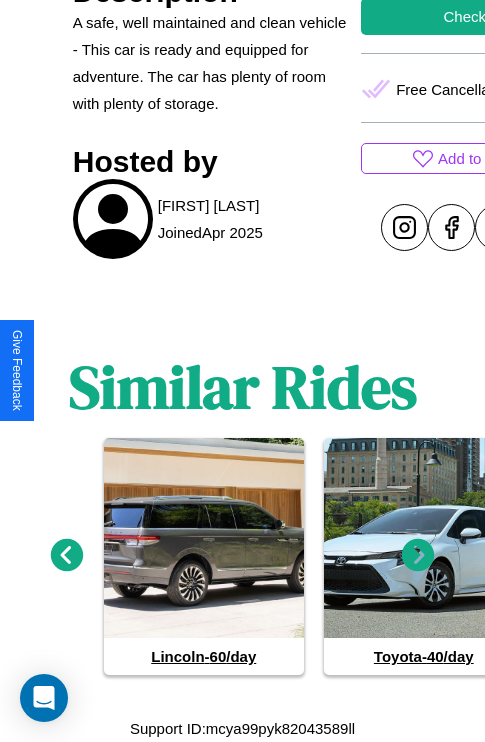 click 